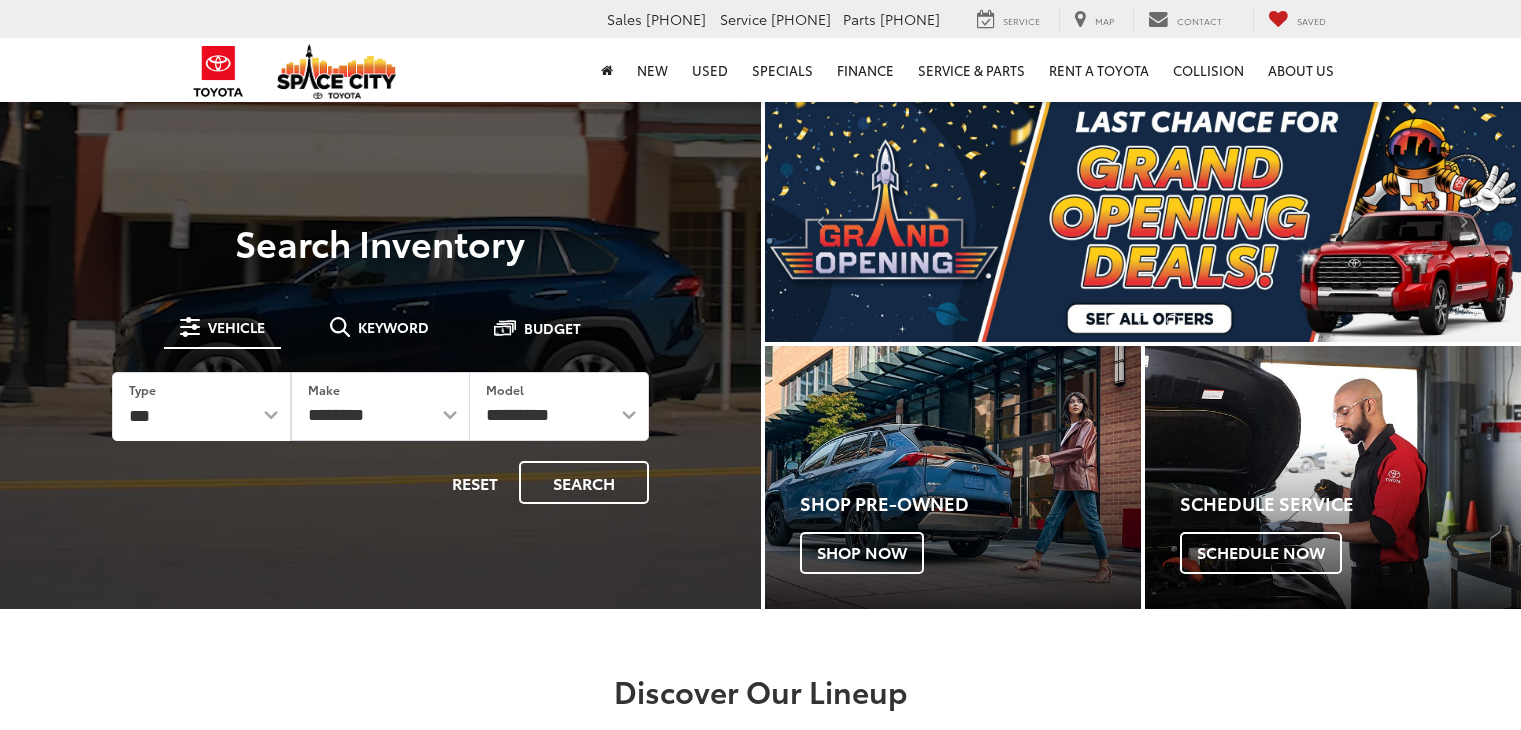 scroll, scrollTop: 0, scrollLeft: 0, axis: both 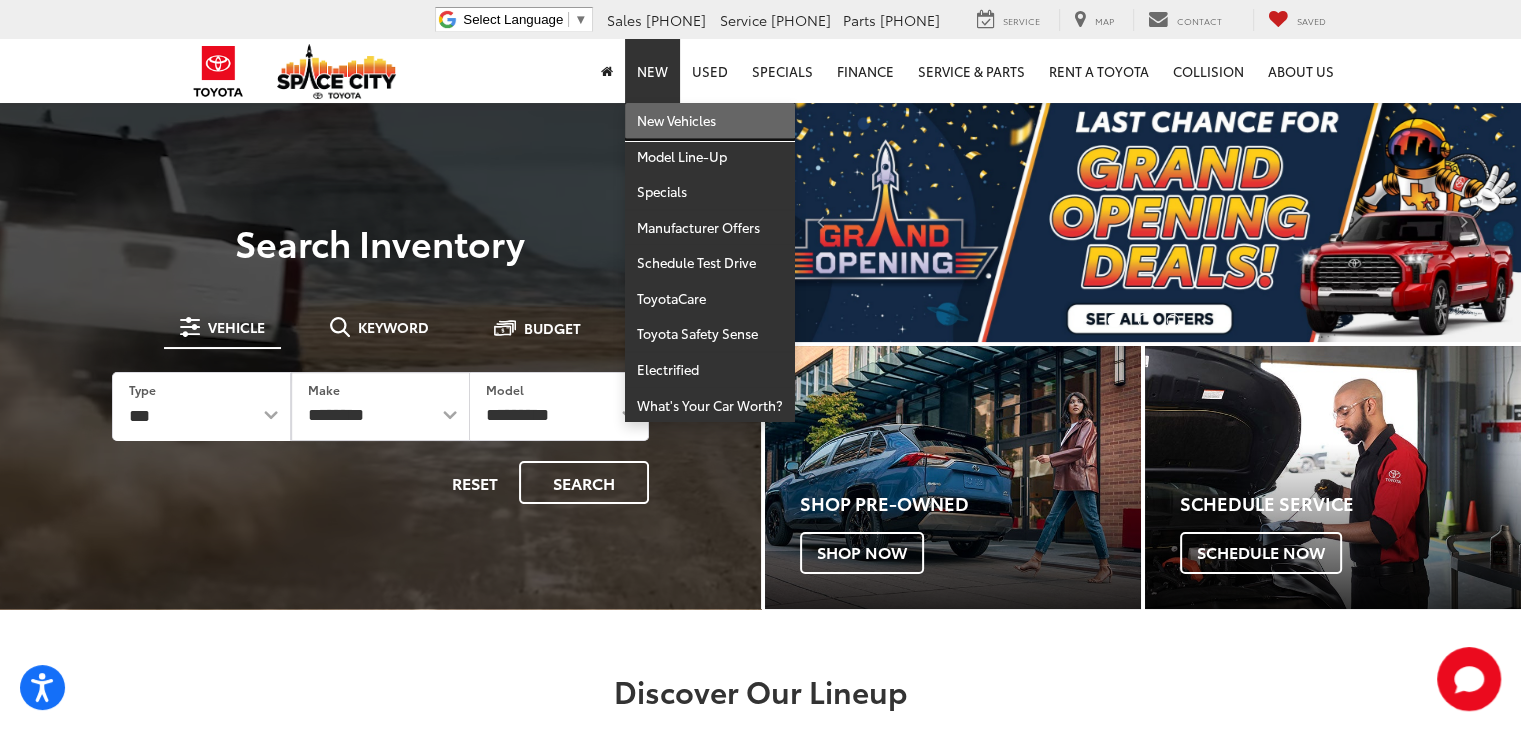 click on "New Vehicles" at bounding box center (710, 121) 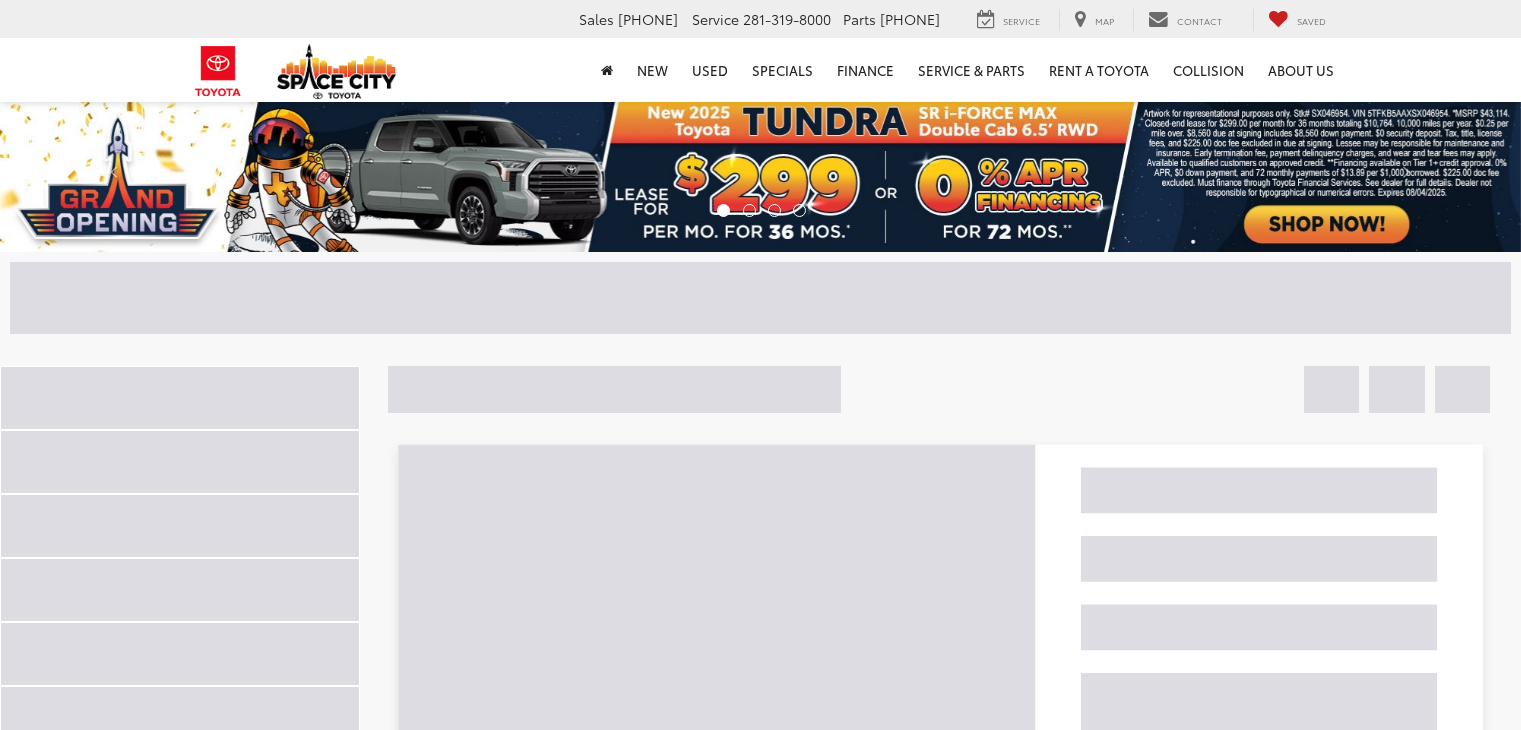 scroll, scrollTop: 0, scrollLeft: 0, axis: both 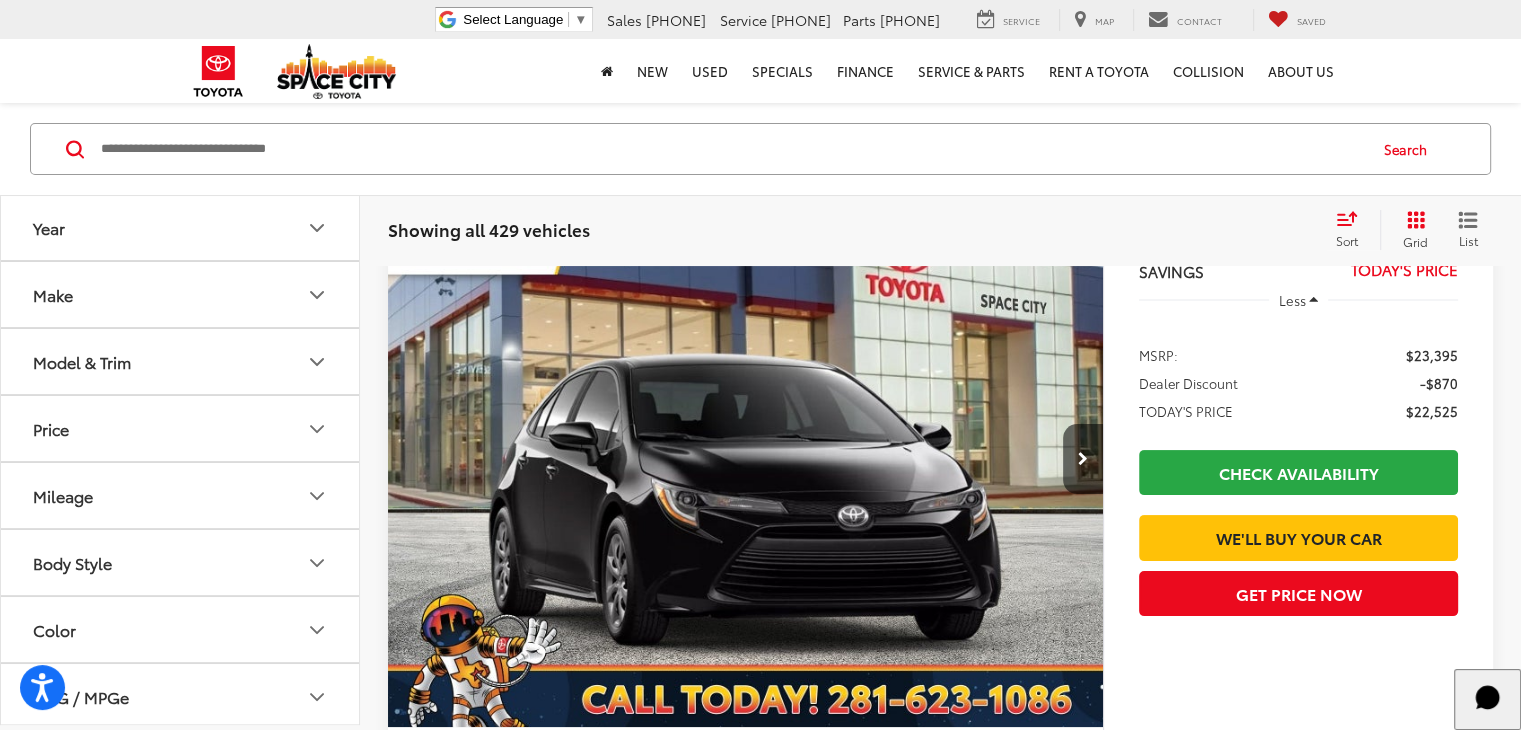 click 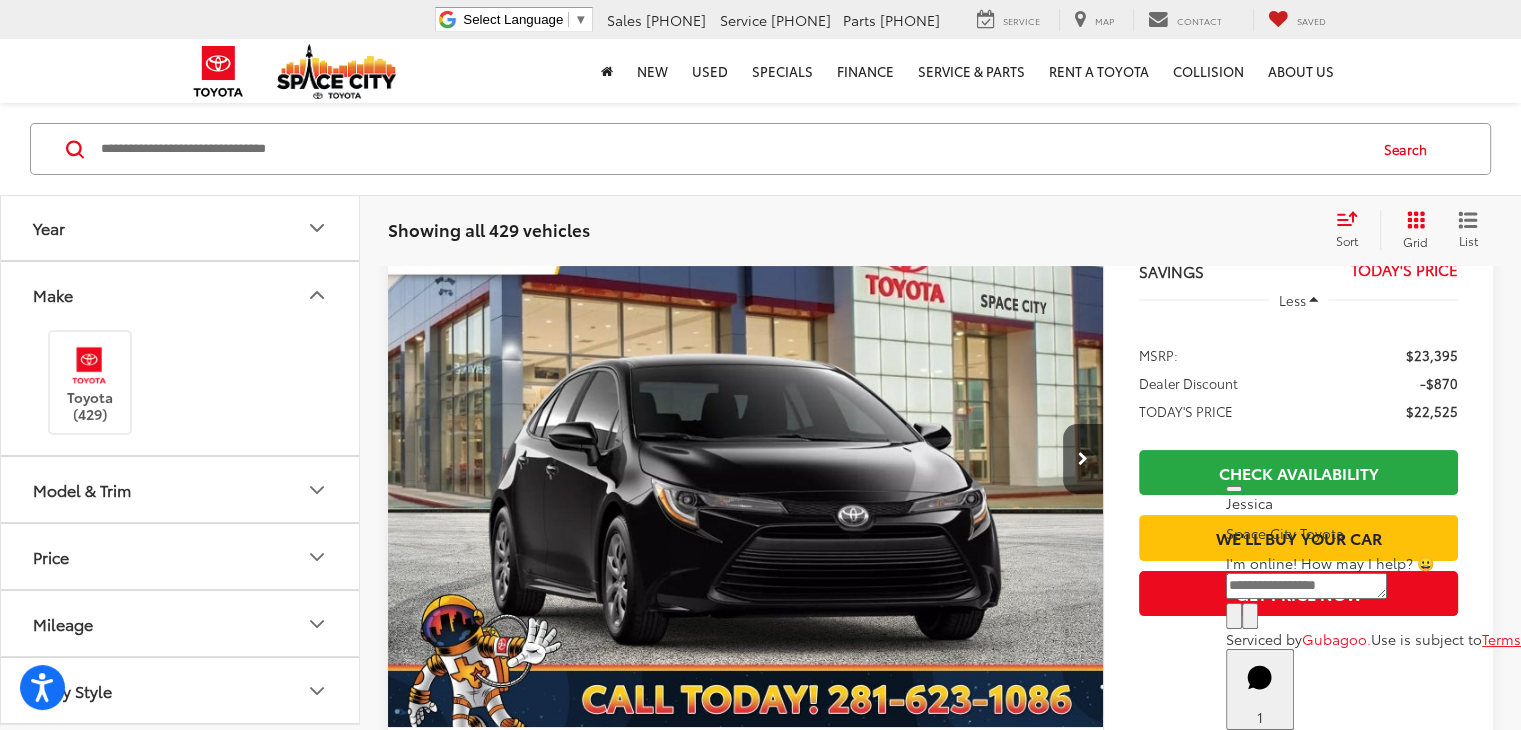scroll, scrollTop: 227, scrollLeft: 0, axis: vertical 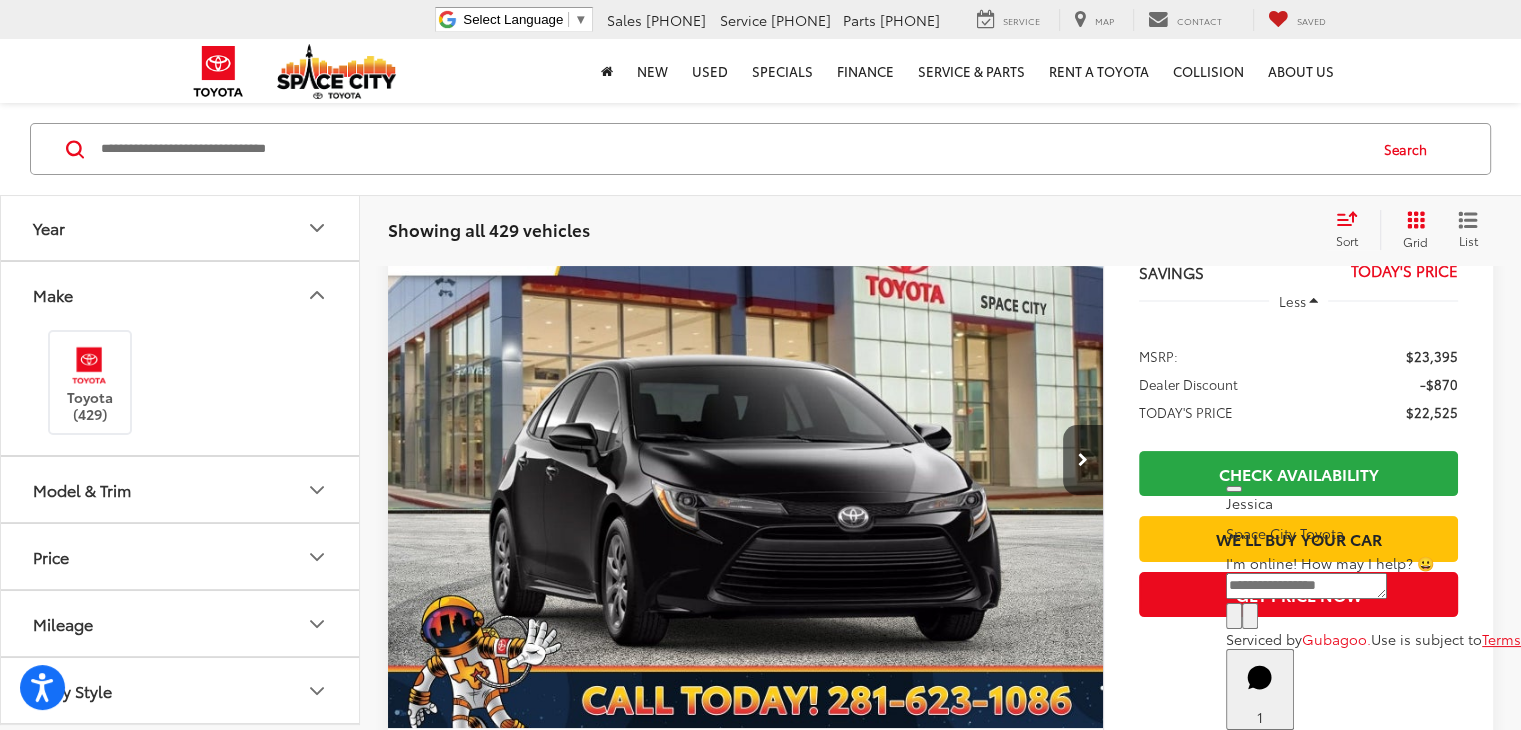 click 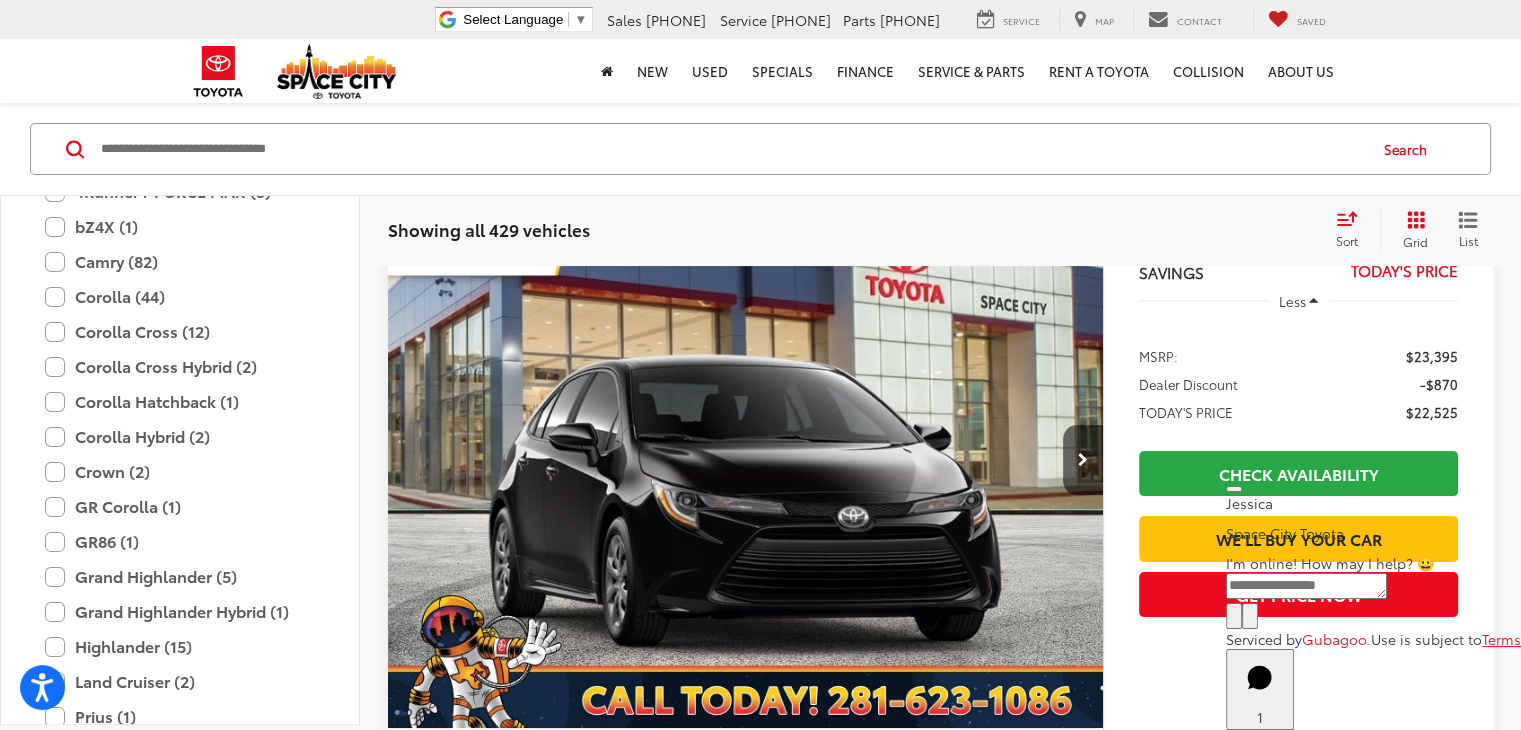 scroll, scrollTop: 419, scrollLeft: 0, axis: vertical 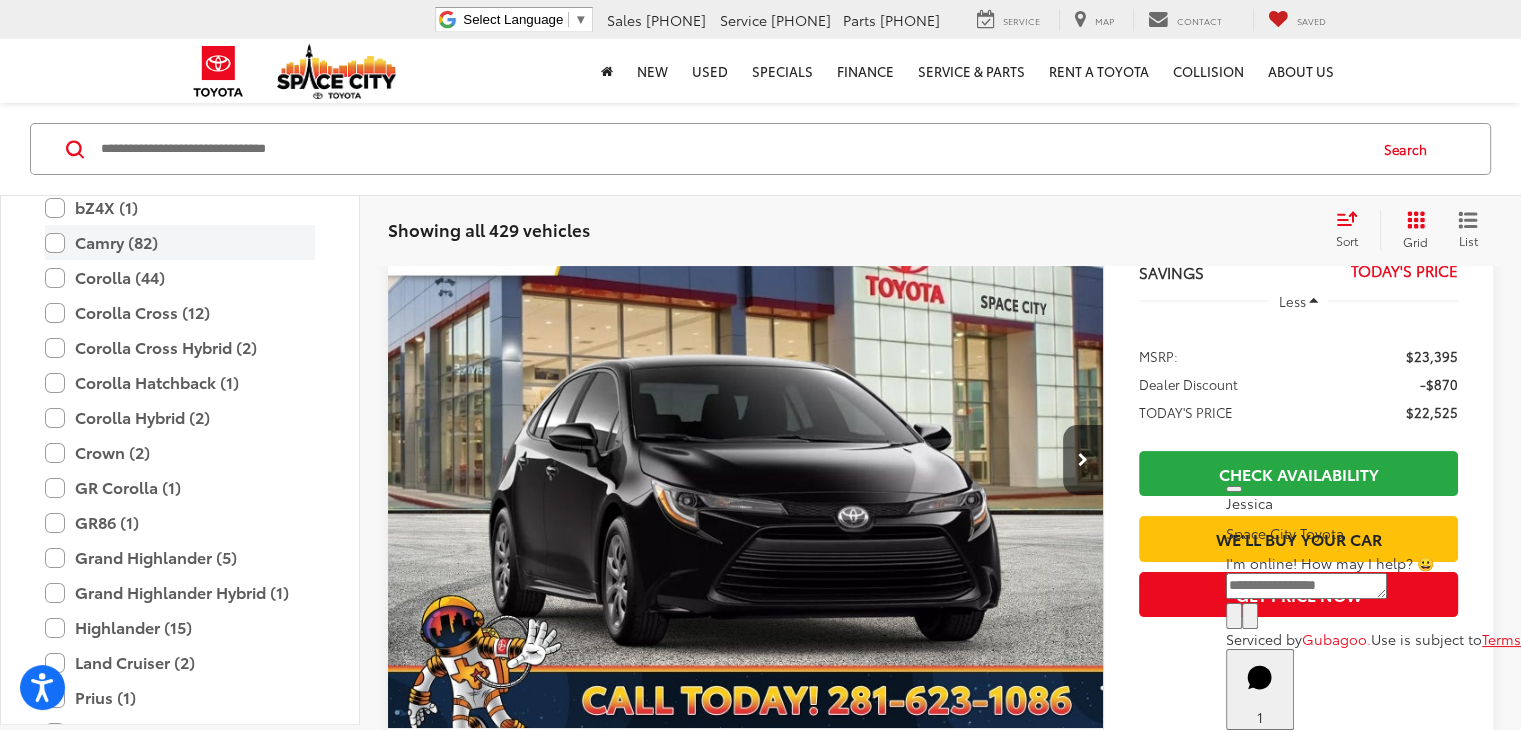 click on "Camry (82)" at bounding box center [180, 243] 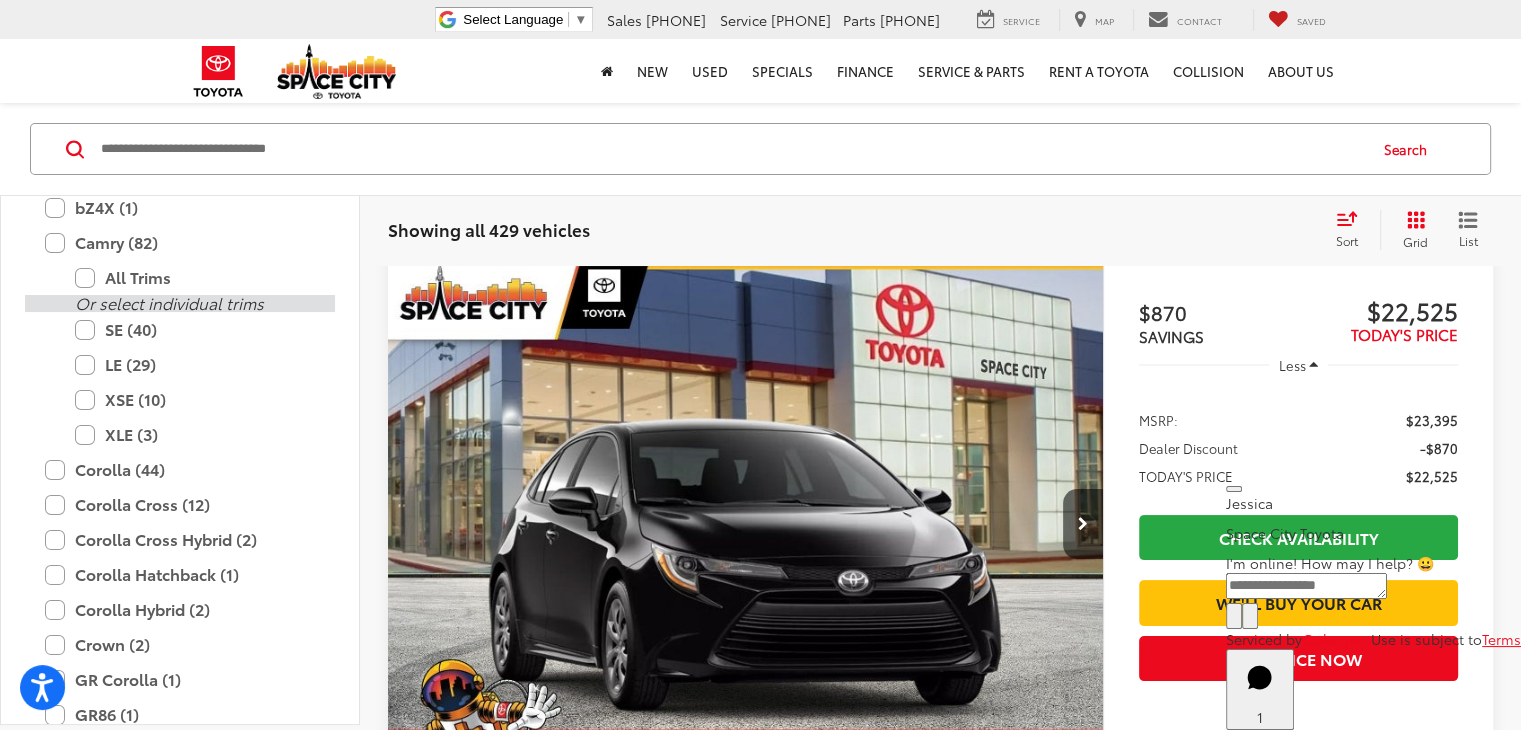 scroll, scrollTop: 148, scrollLeft: 0, axis: vertical 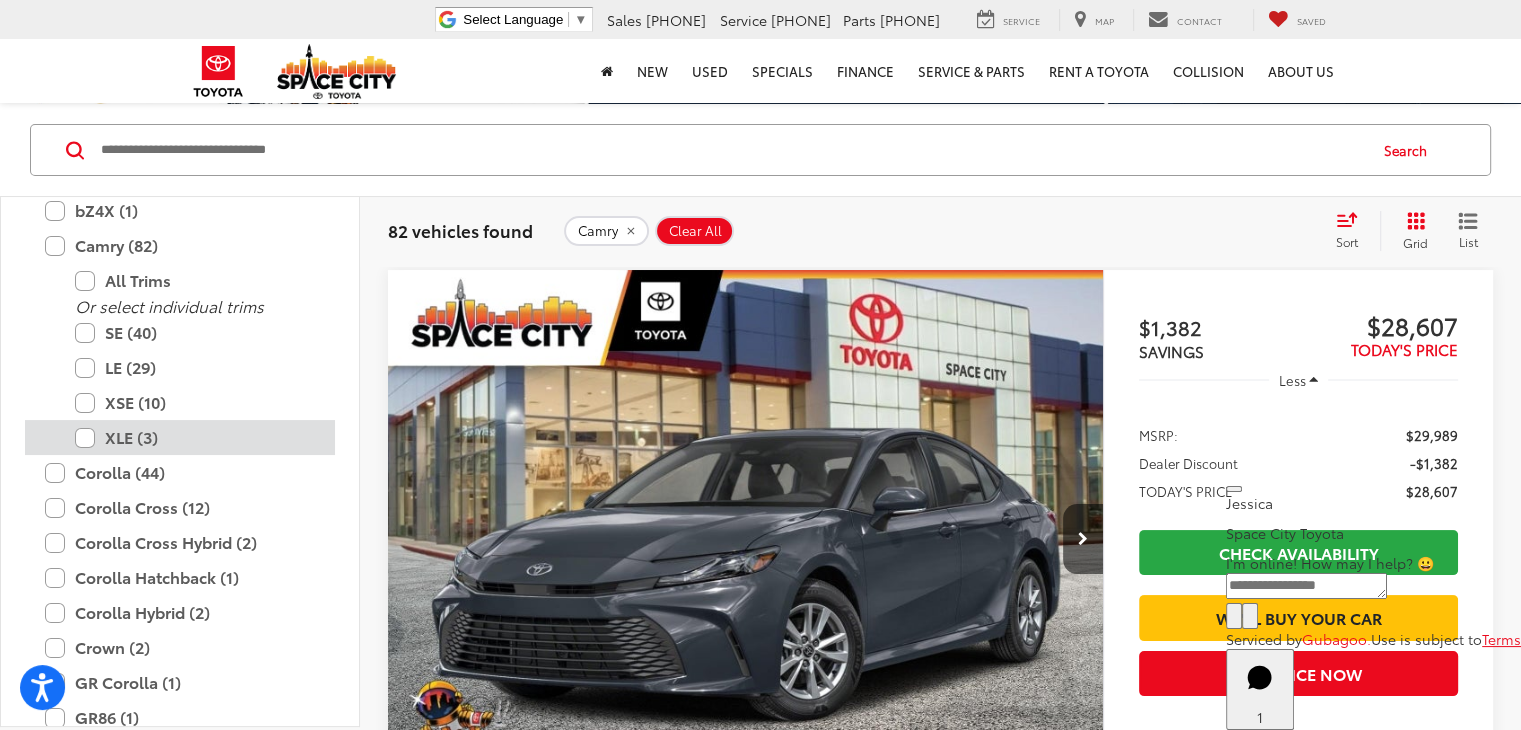click on "XLE (3)" at bounding box center (195, 437) 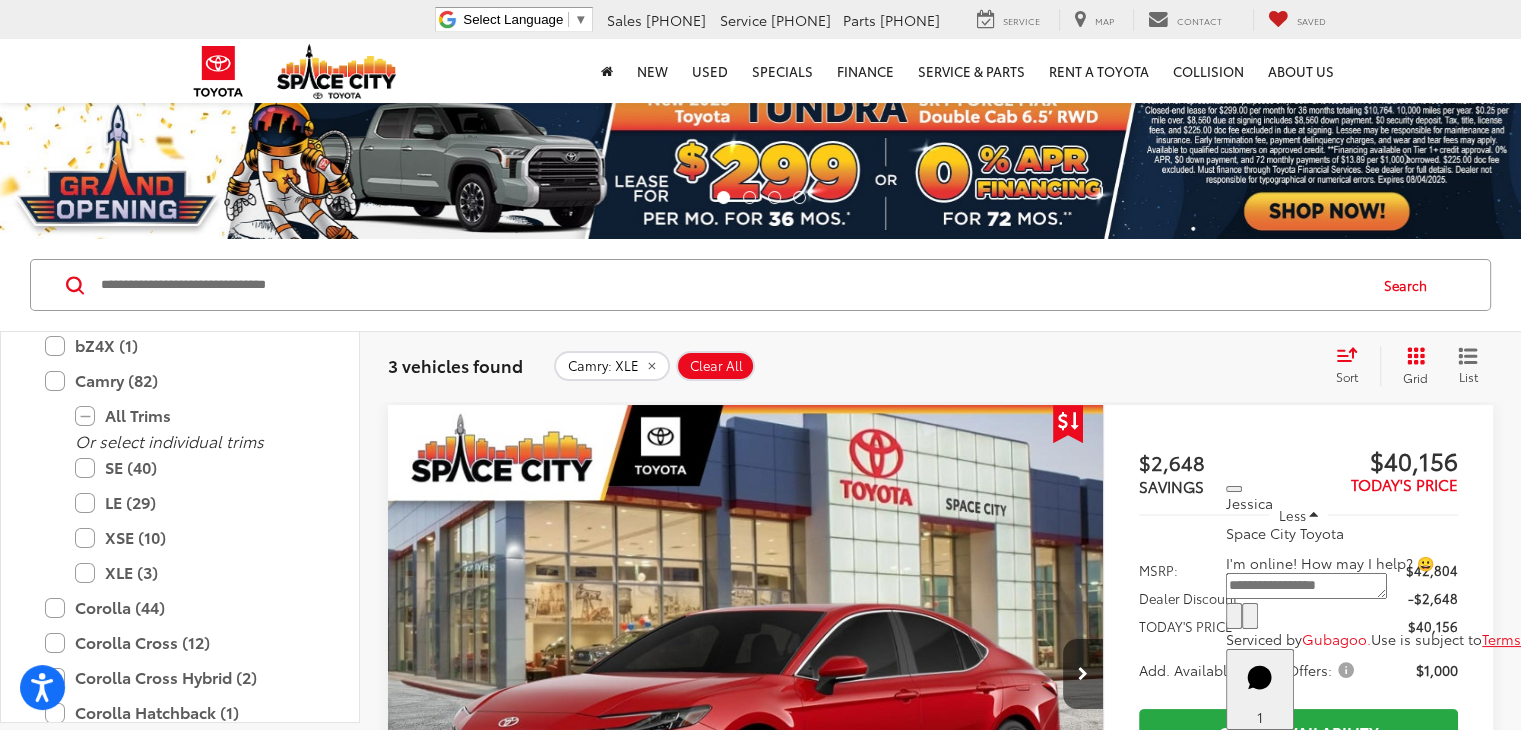 scroll, scrollTop: 9, scrollLeft: 0, axis: vertical 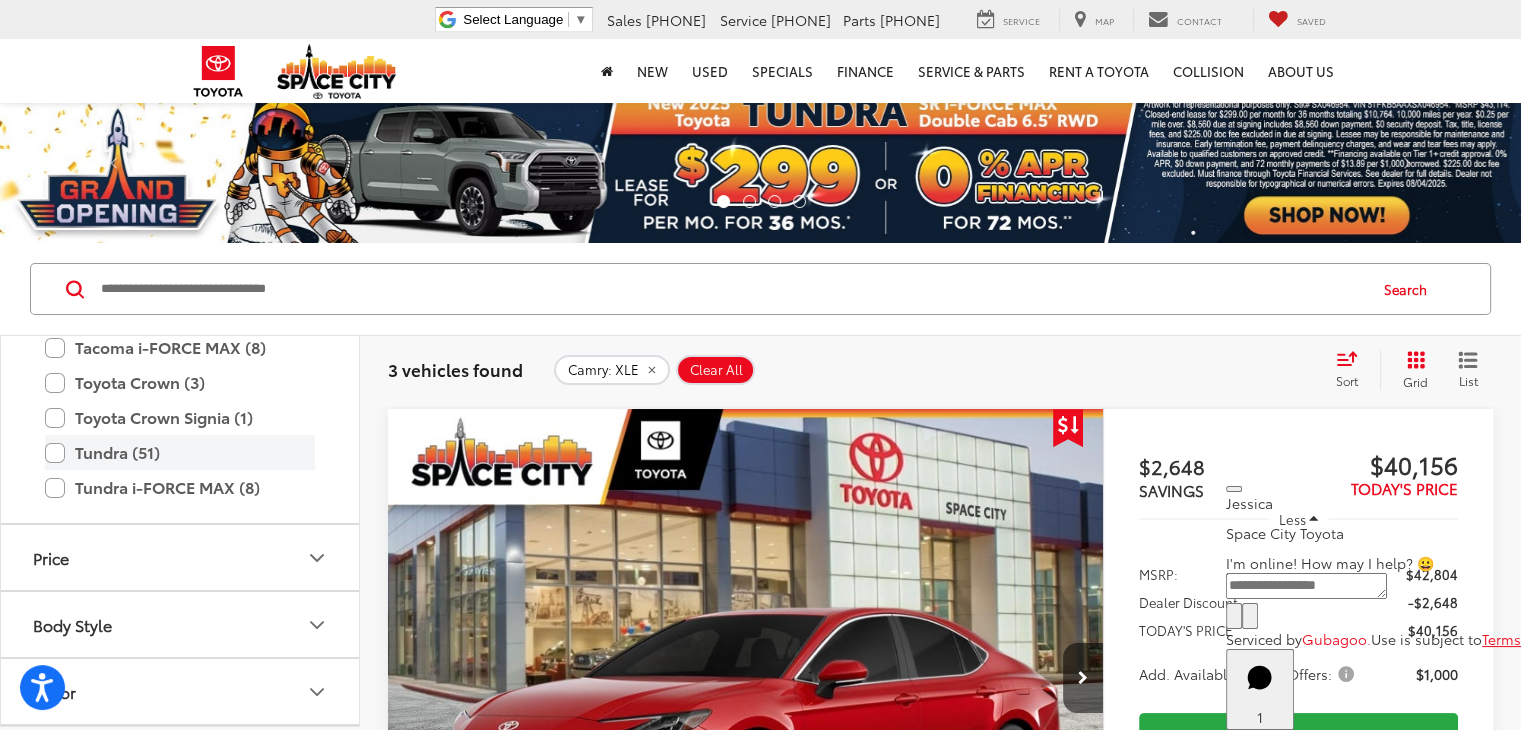 click on "Tundra (51)" at bounding box center [180, 452] 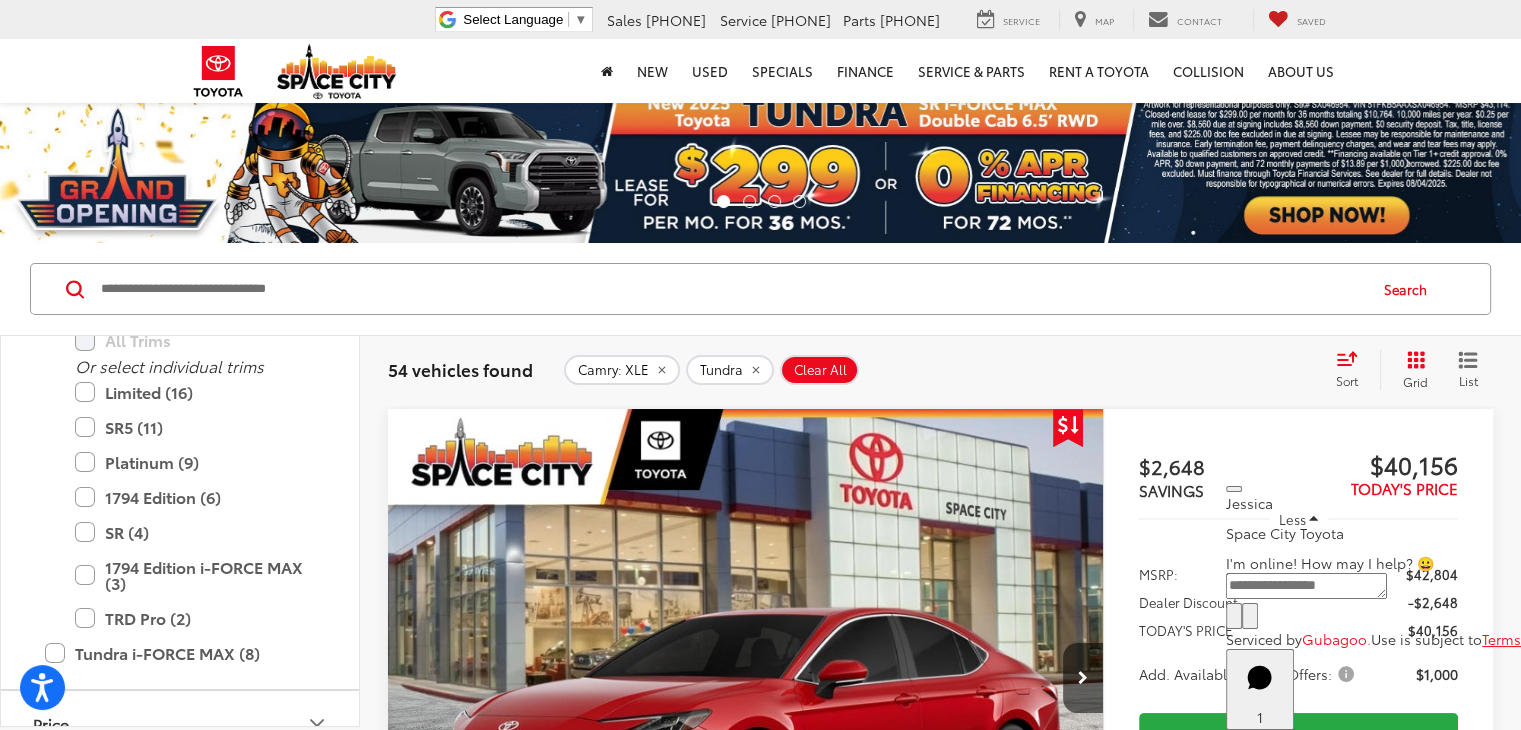 scroll, scrollTop: 1453, scrollLeft: 0, axis: vertical 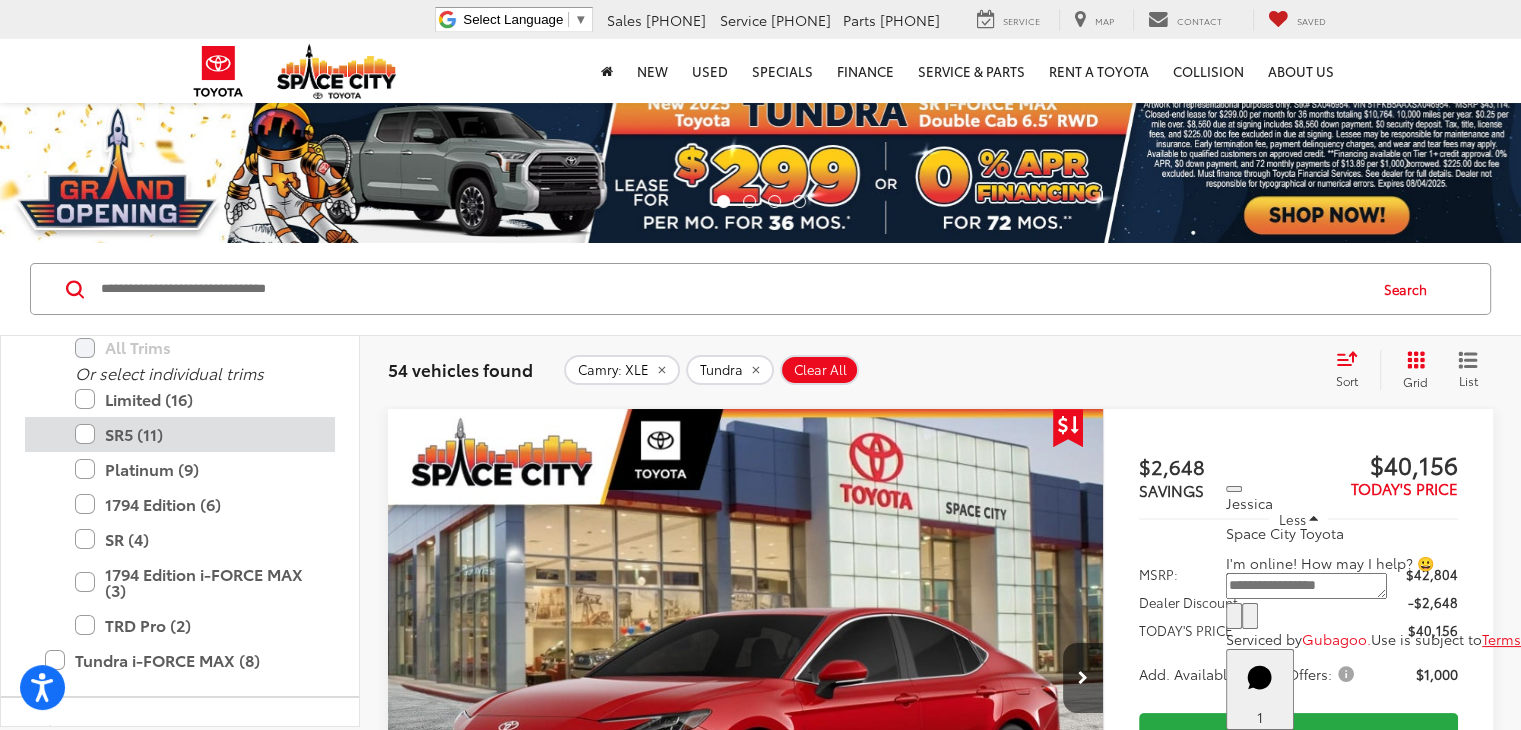click on "SR5 (11)" at bounding box center (195, 434) 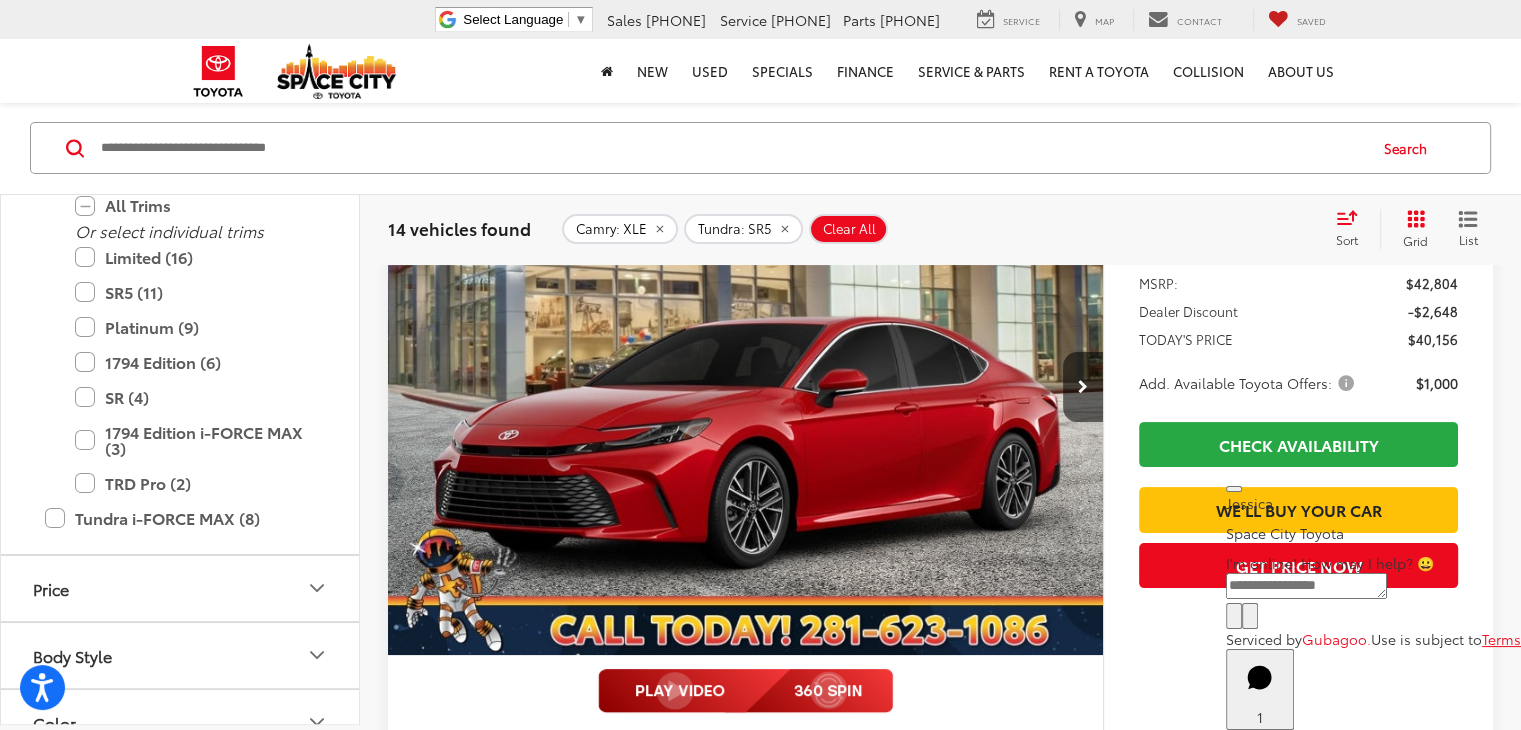 scroll, scrollTop: 0, scrollLeft: 0, axis: both 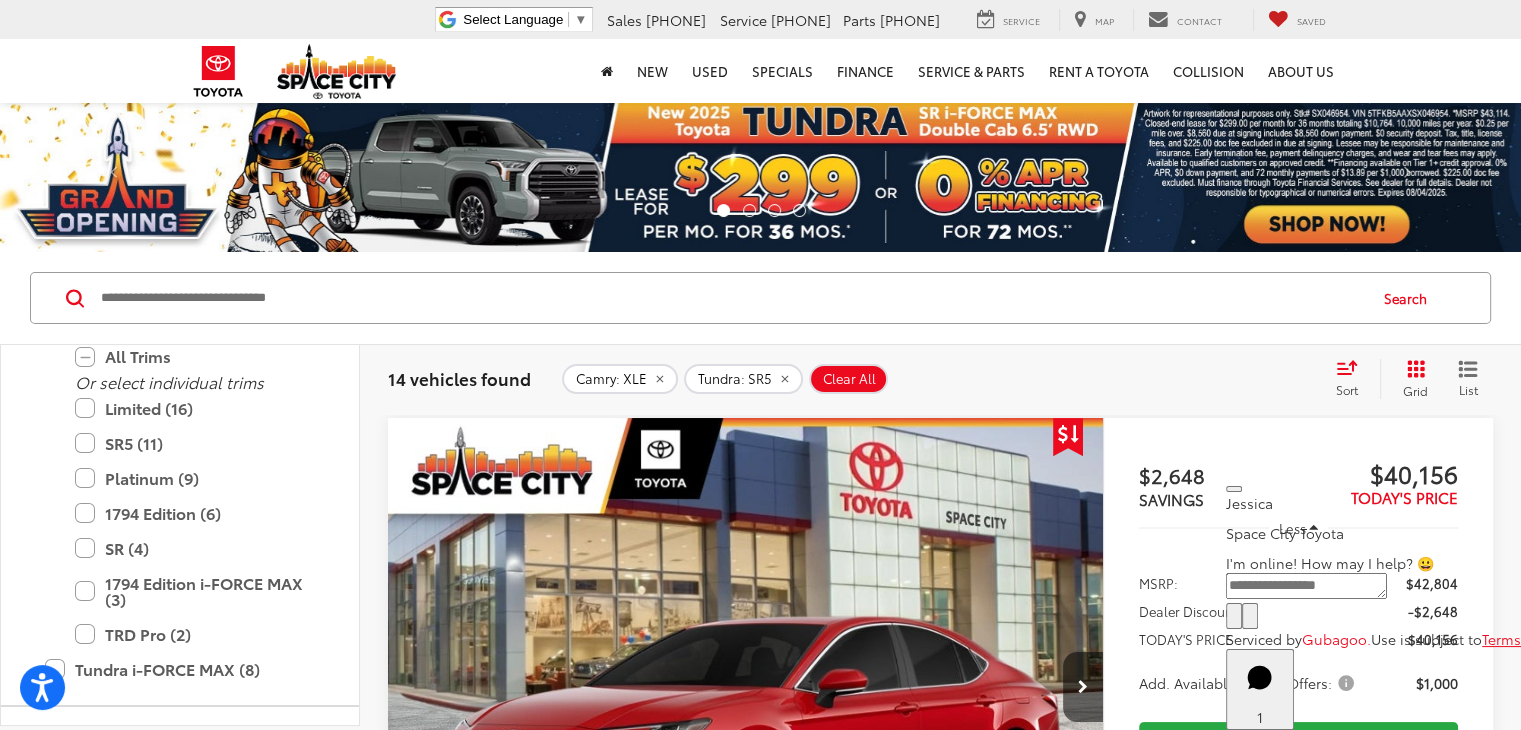 click on "Camry: XLE" 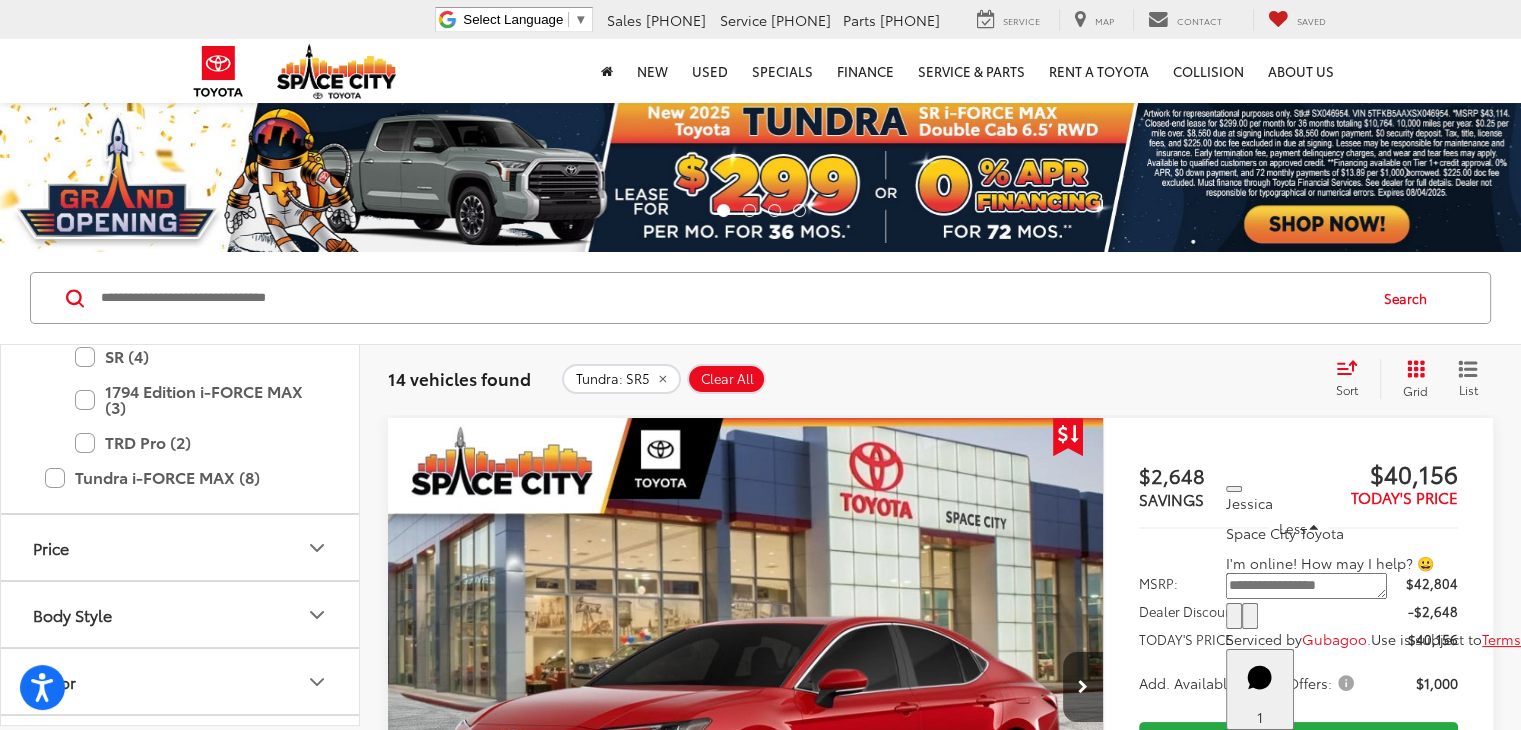 scroll, scrollTop: 1261, scrollLeft: 0, axis: vertical 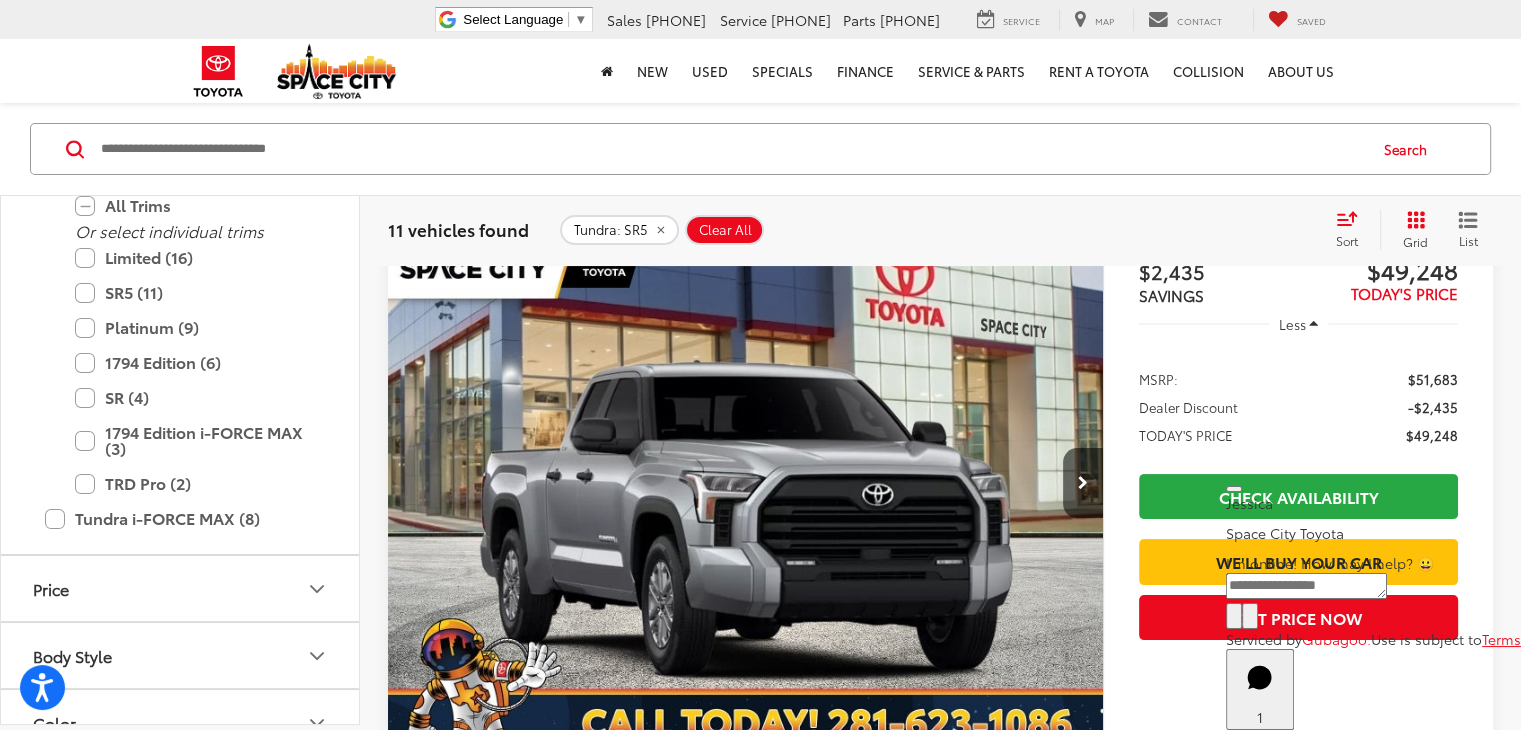 click at bounding box center [746, 483] 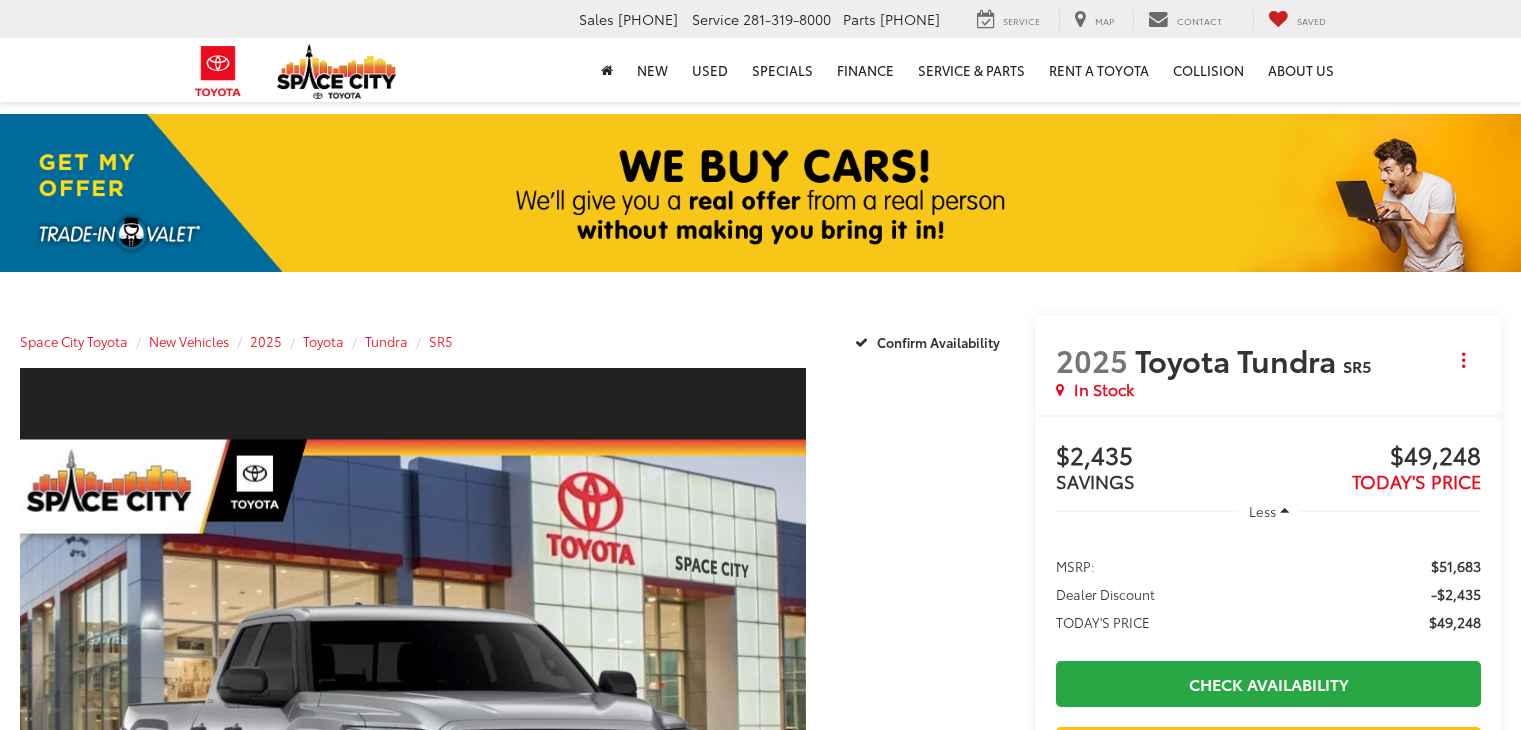 scroll, scrollTop: 0, scrollLeft: 0, axis: both 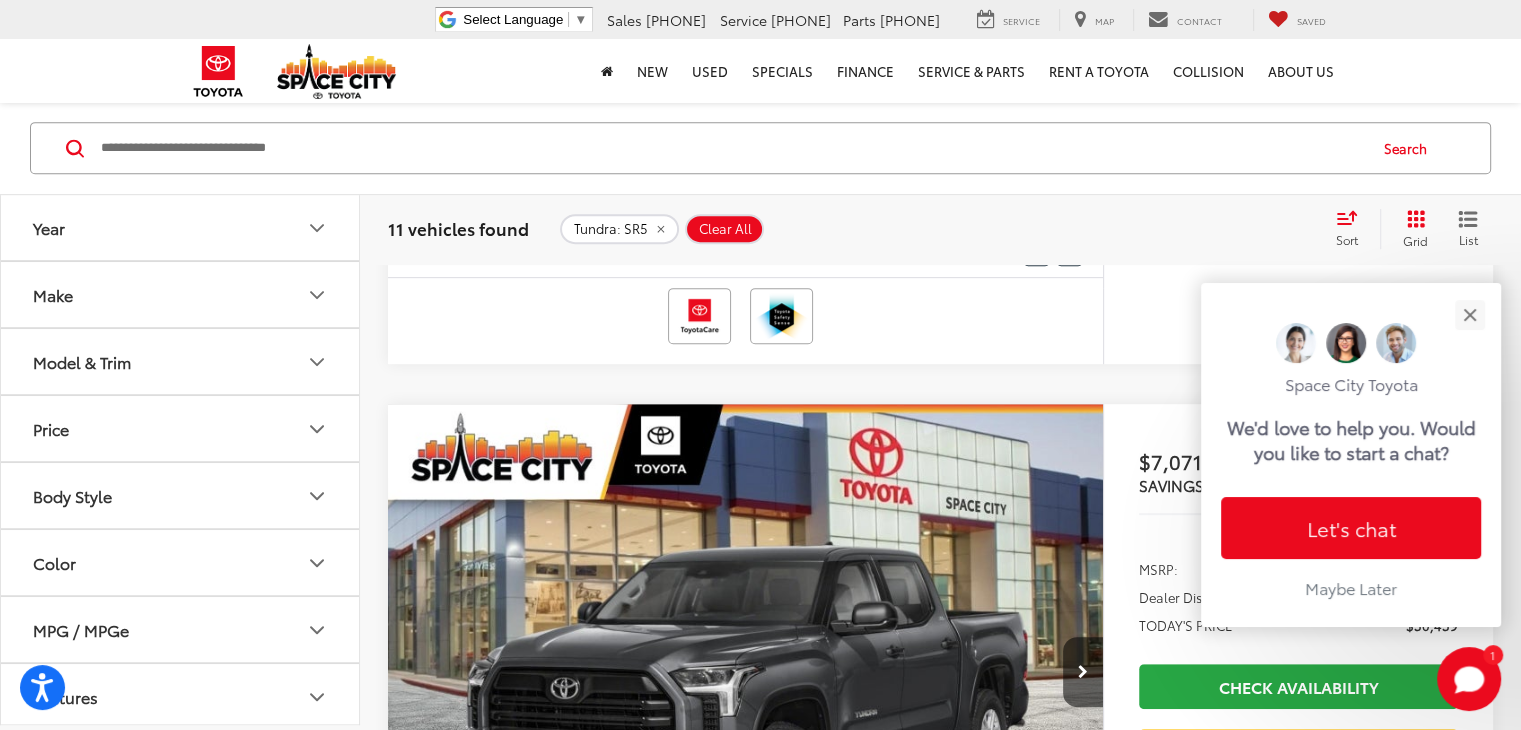 click at bounding box center [746, 673] 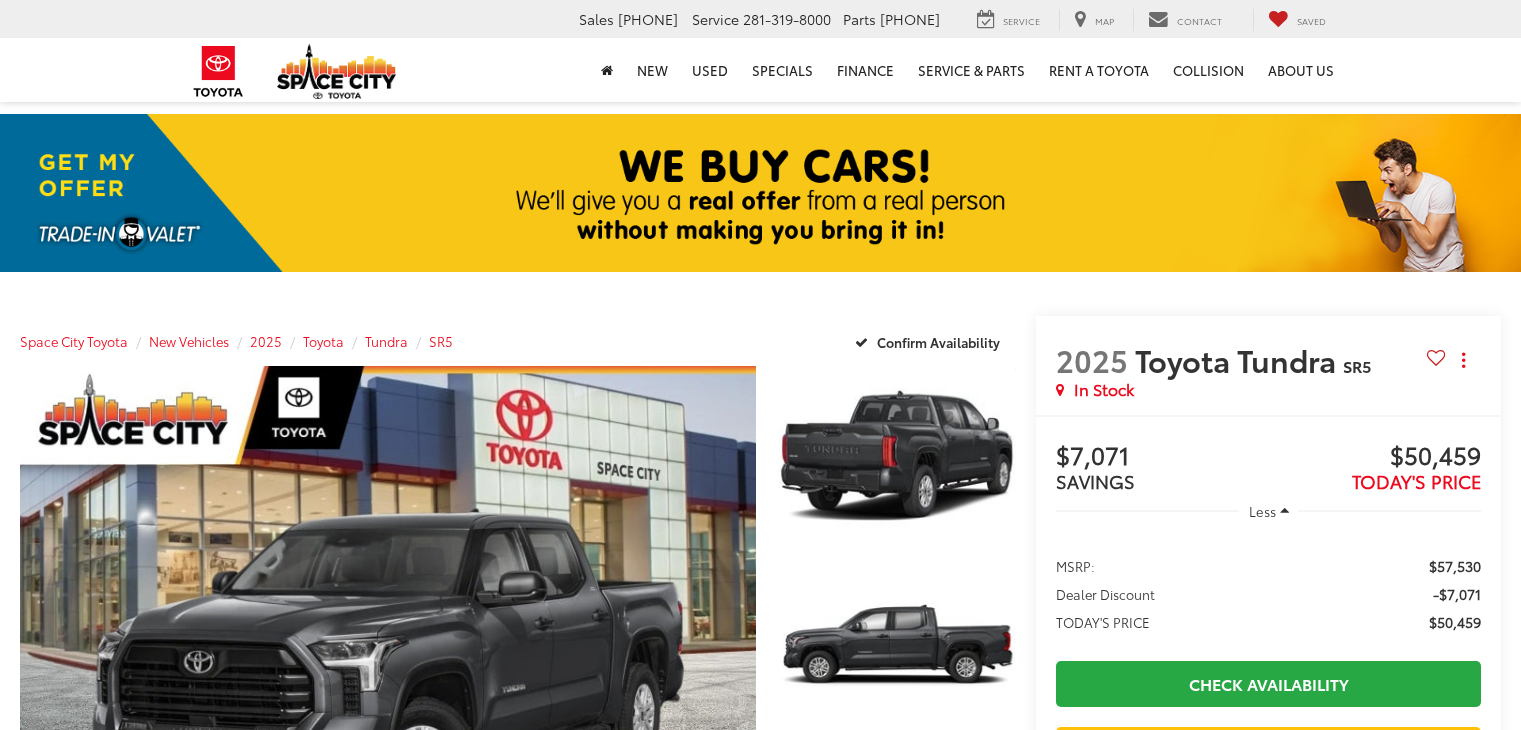 scroll, scrollTop: 0, scrollLeft: 0, axis: both 